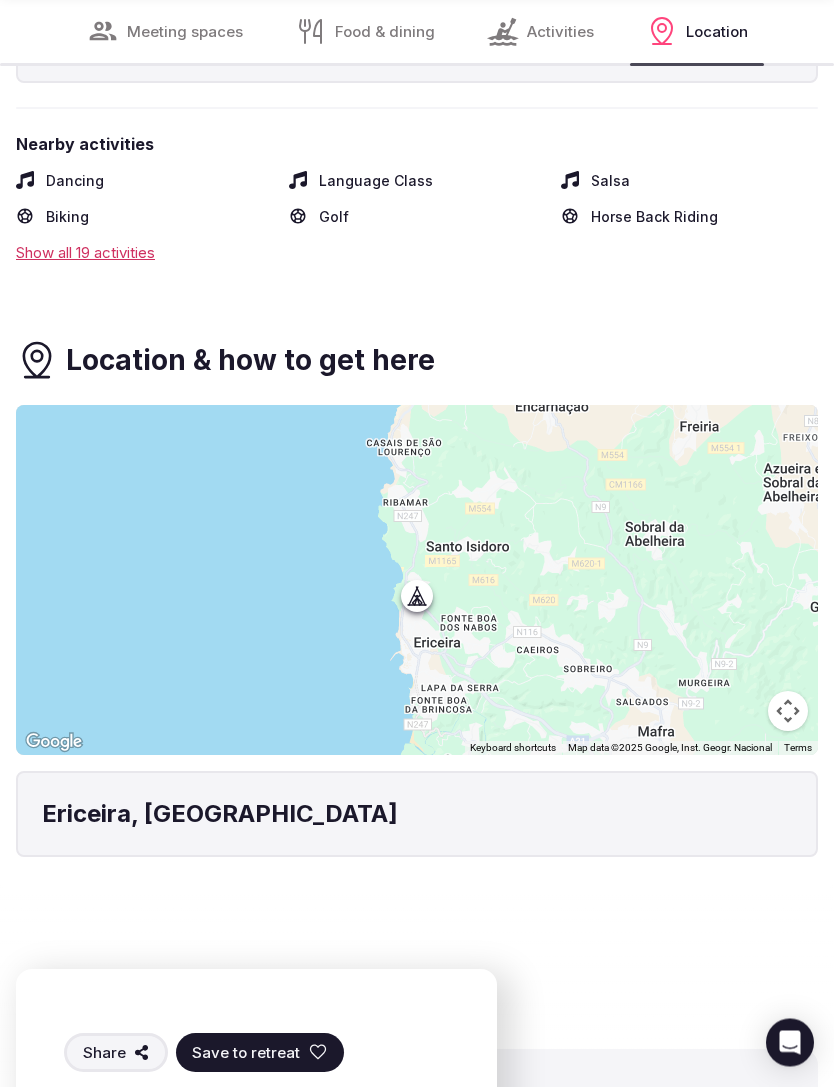 scroll, scrollTop: 4019, scrollLeft: 0, axis: vertical 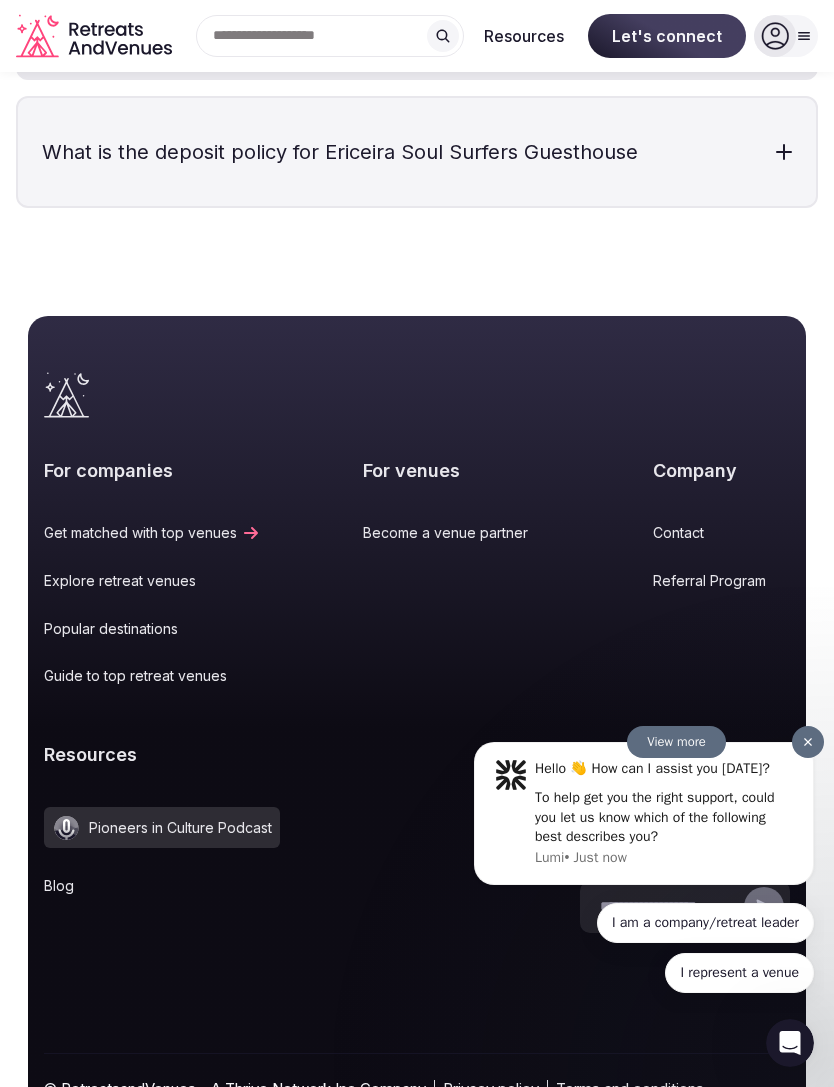 click at bounding box center [808, 742] 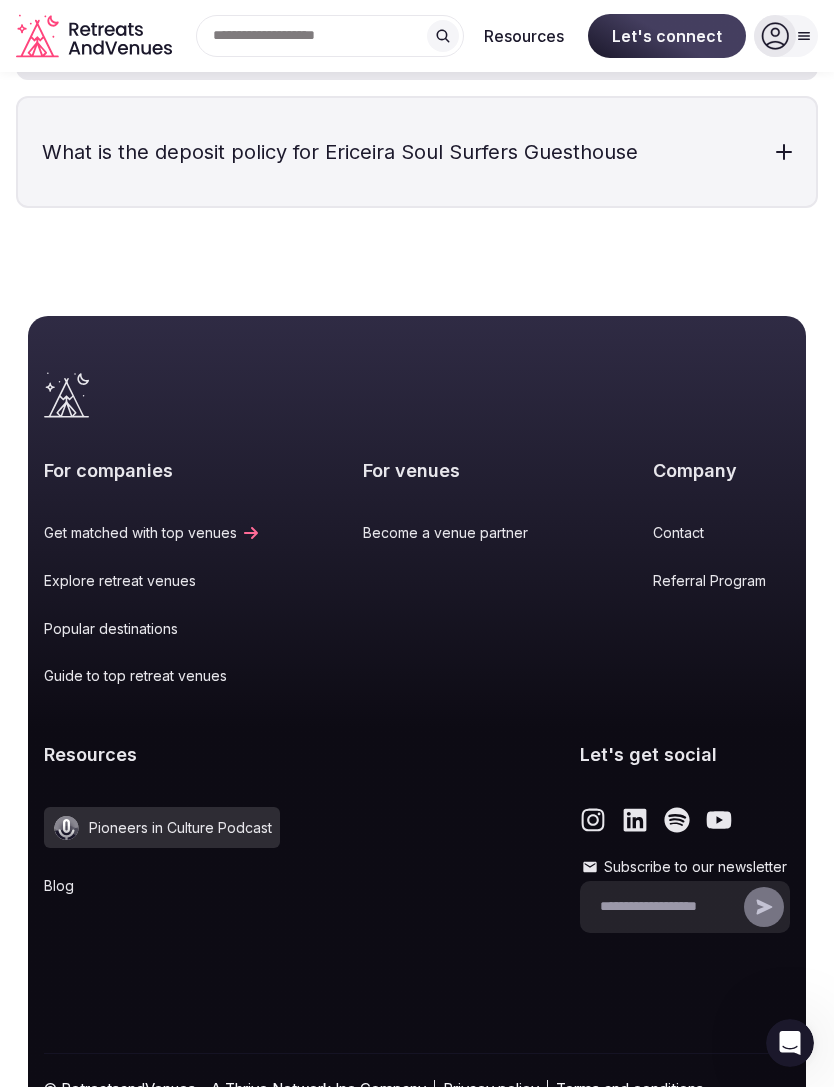 click 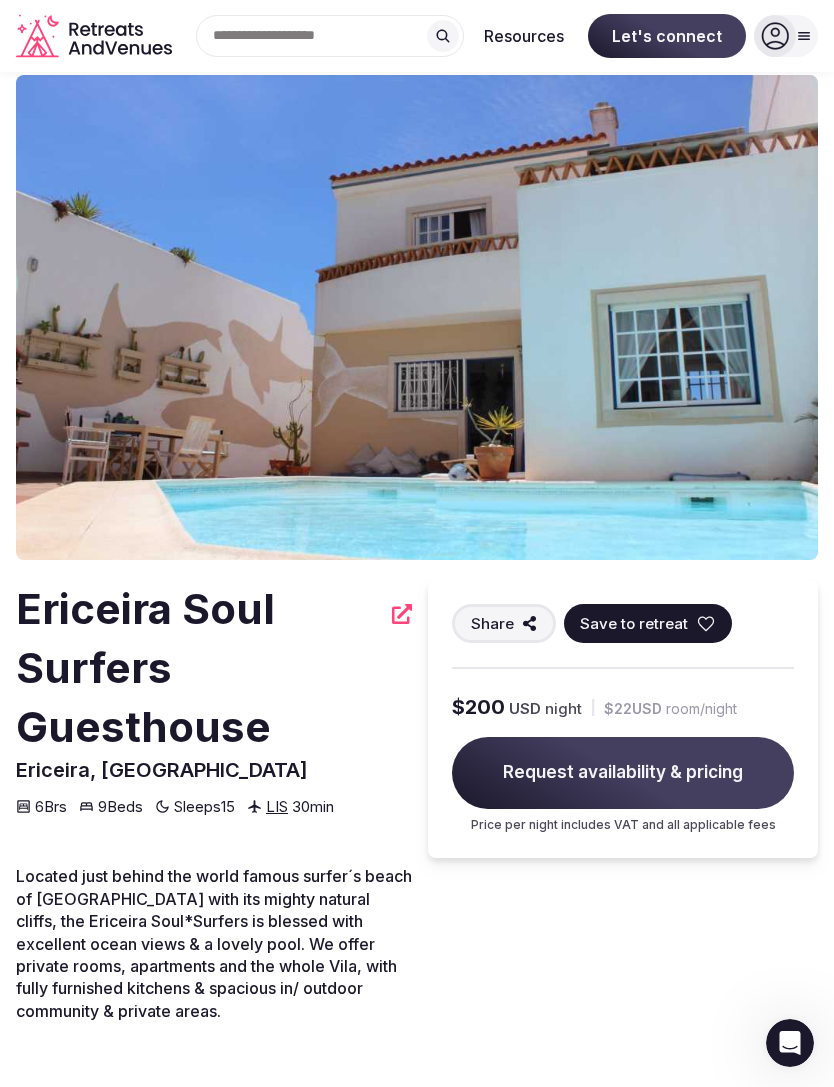 scroll, scrollTop: 44, scrollLeft: 0, axis: vertical 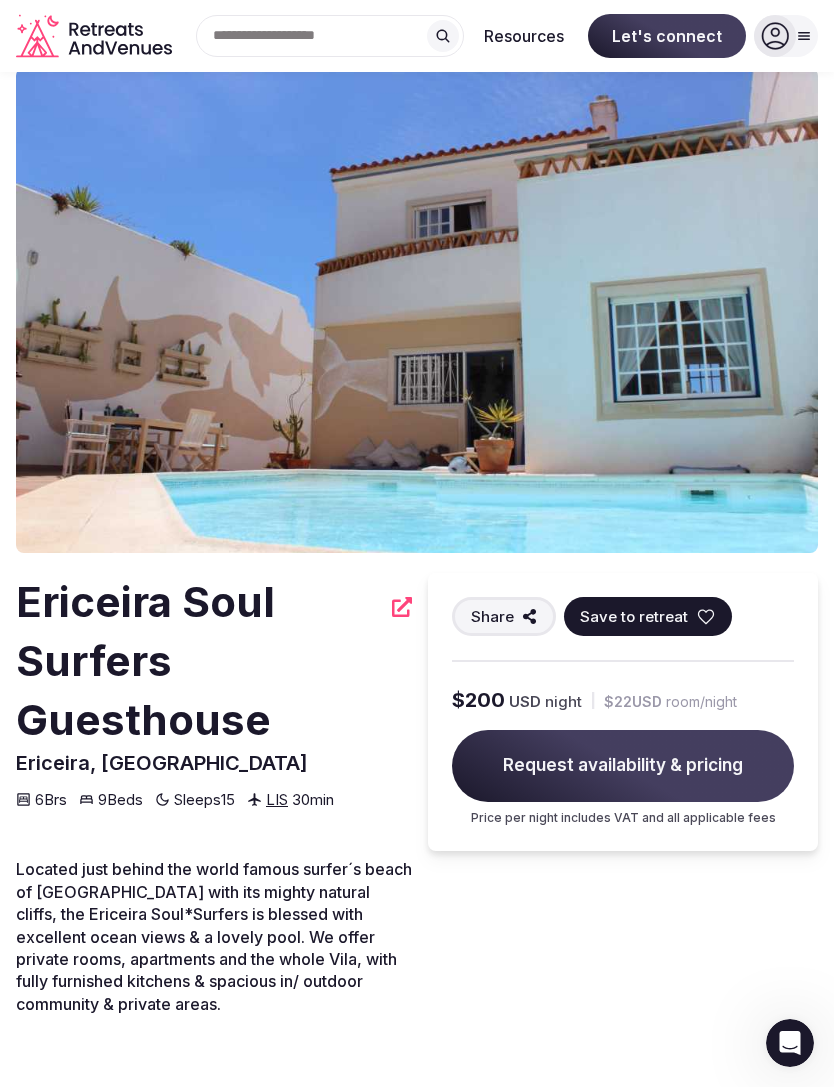 click at bounding box center [417, 310] 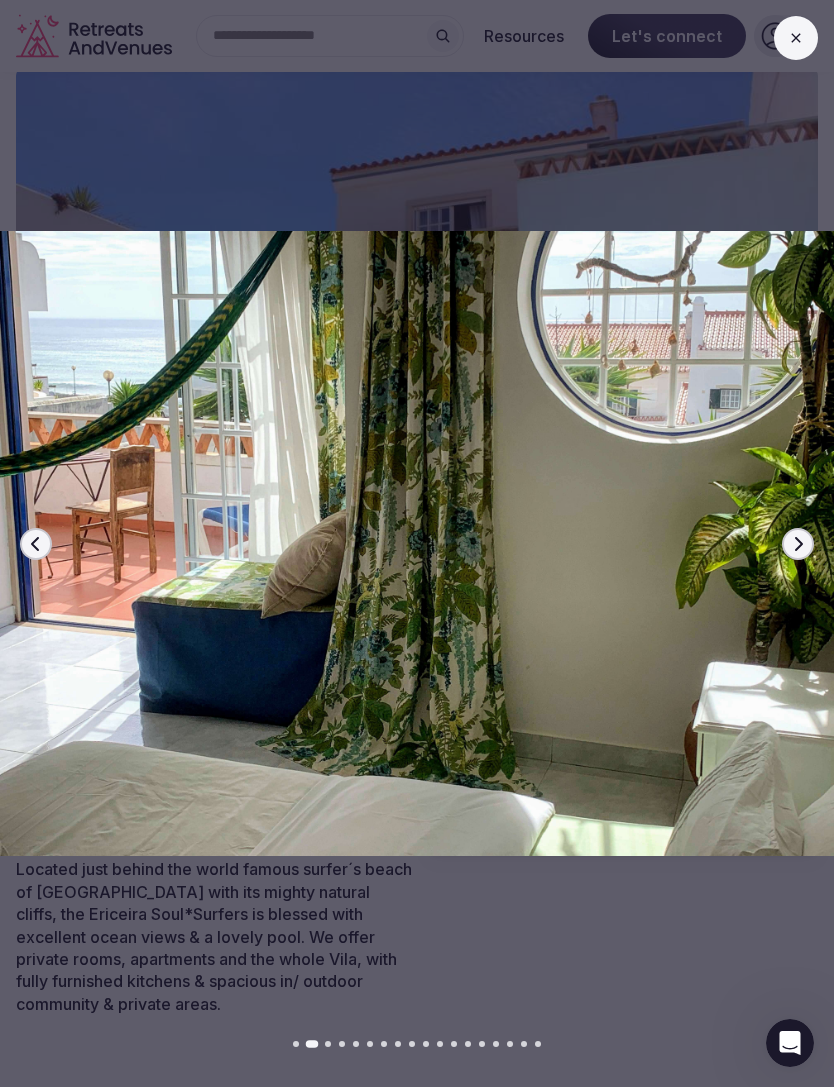 click on "Next slide" at bounding box center [798, 544] 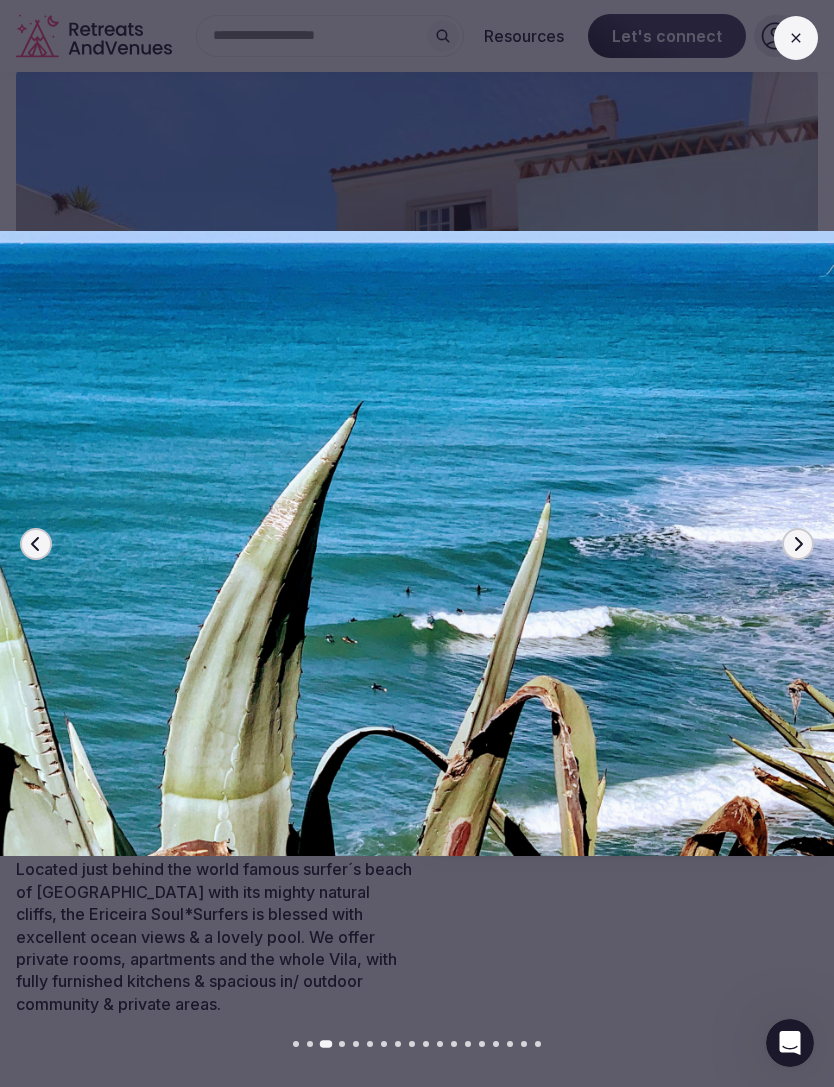 click on "Next slide" at bounding box center [798, 544] 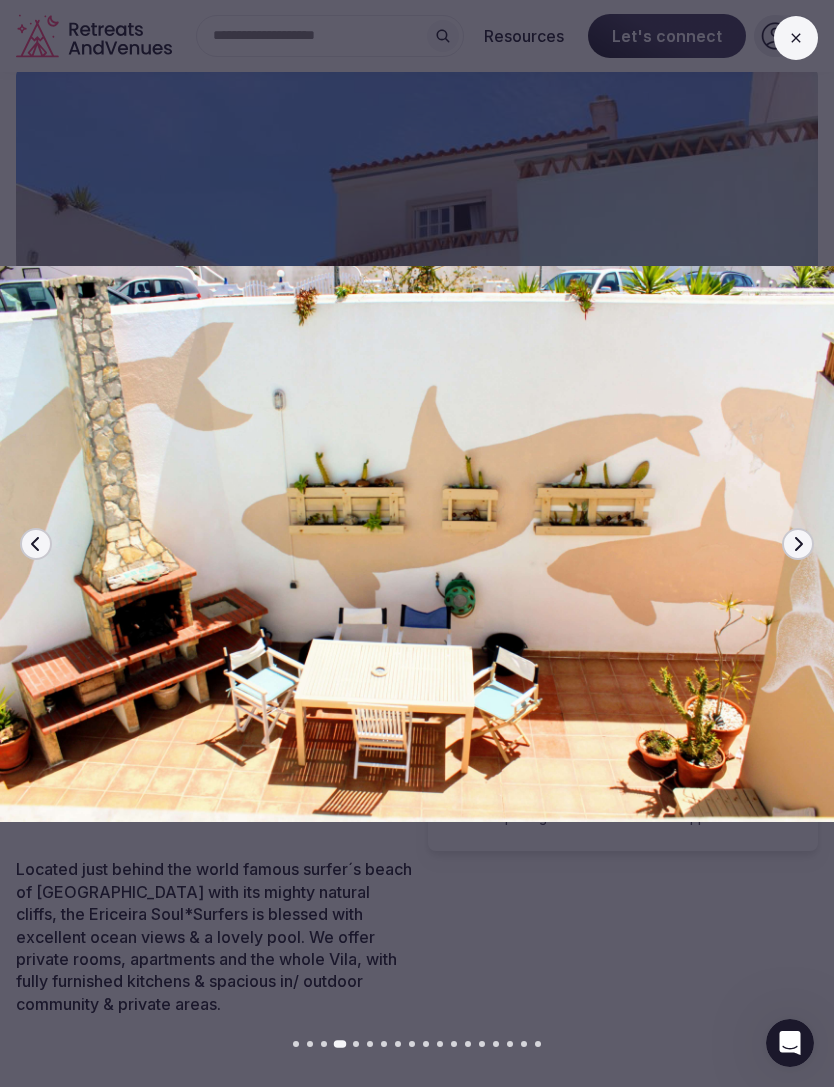 click on "Next slide" at bounding box center (798, 544) 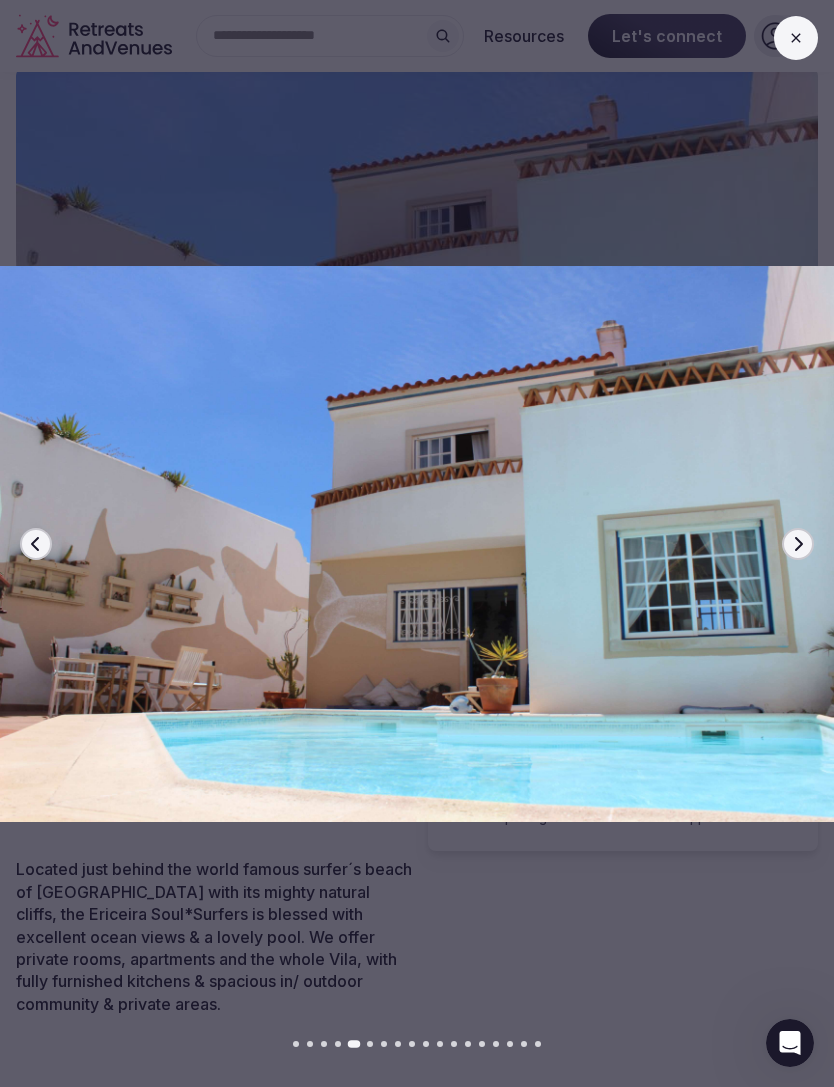 click on "Next slide" at bounding box center (798, 544) 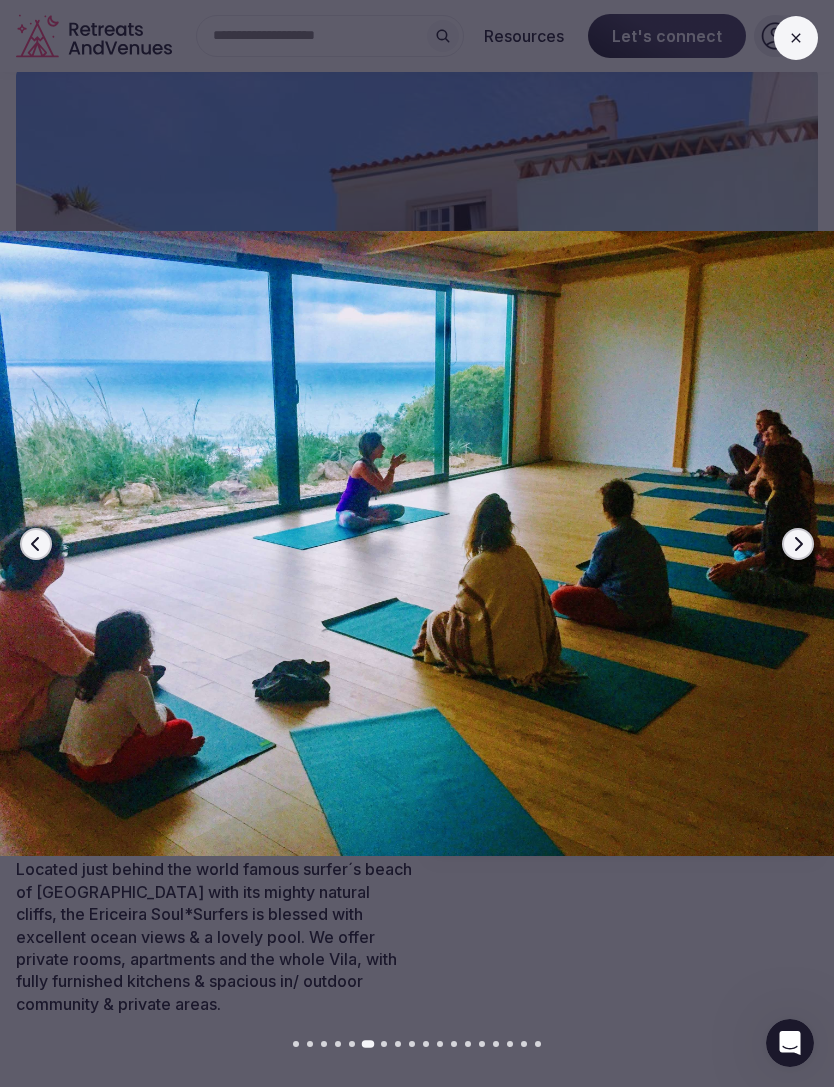 click 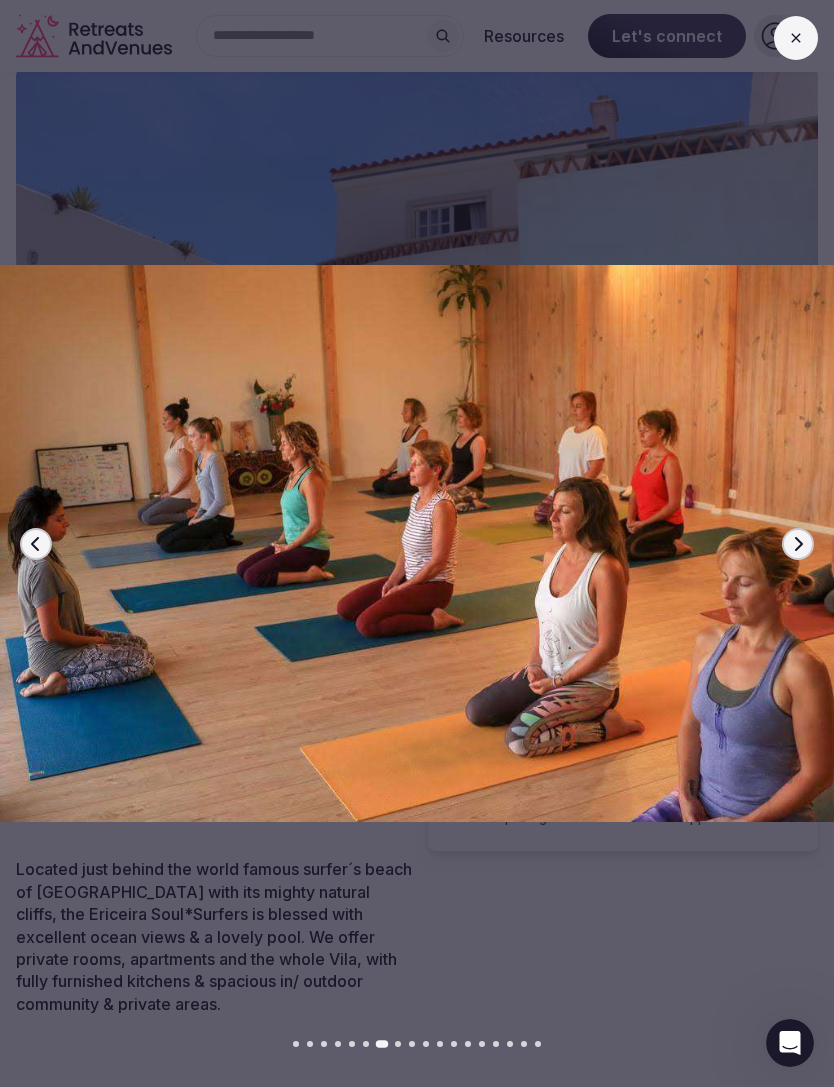 click on "Next slide" at bounding box center [798, 544] 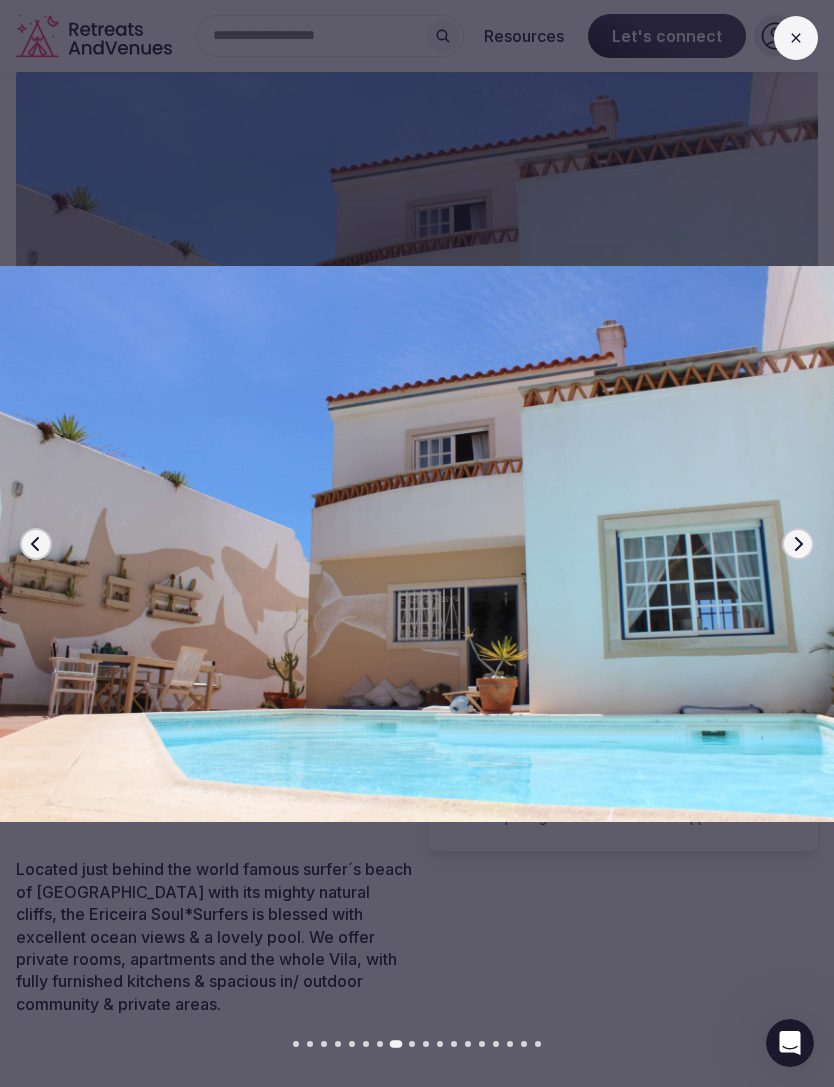 click at bounding box center (417, 544) 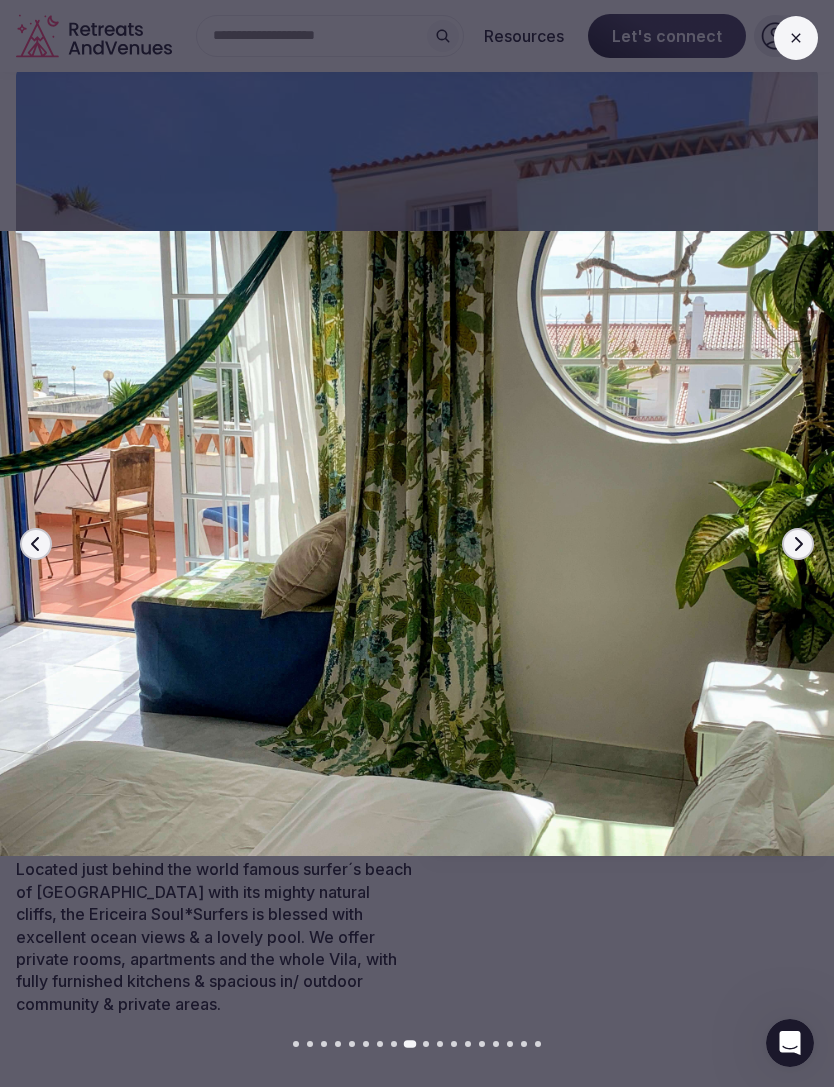 click at bounding box center [417, 544] 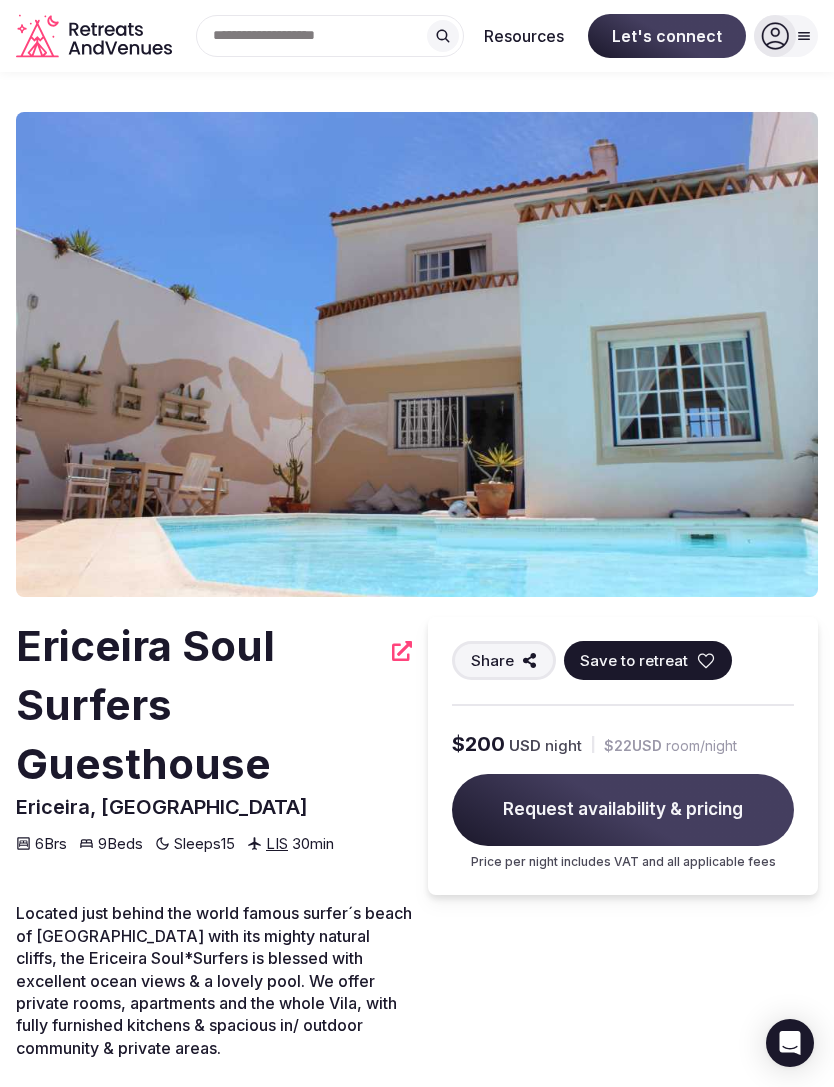 scroll, scrollTop: 0, scrollLeft: 0, axis: both 